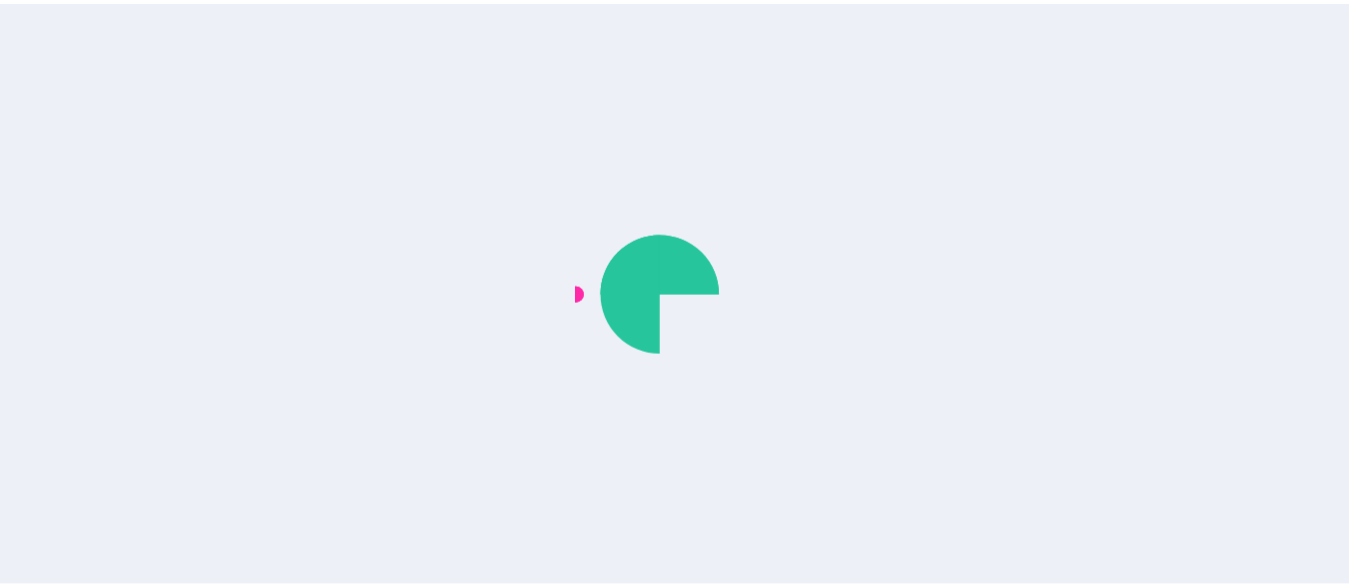 scroll, scrollTop: 0, scrollLeft: 0, axis: both 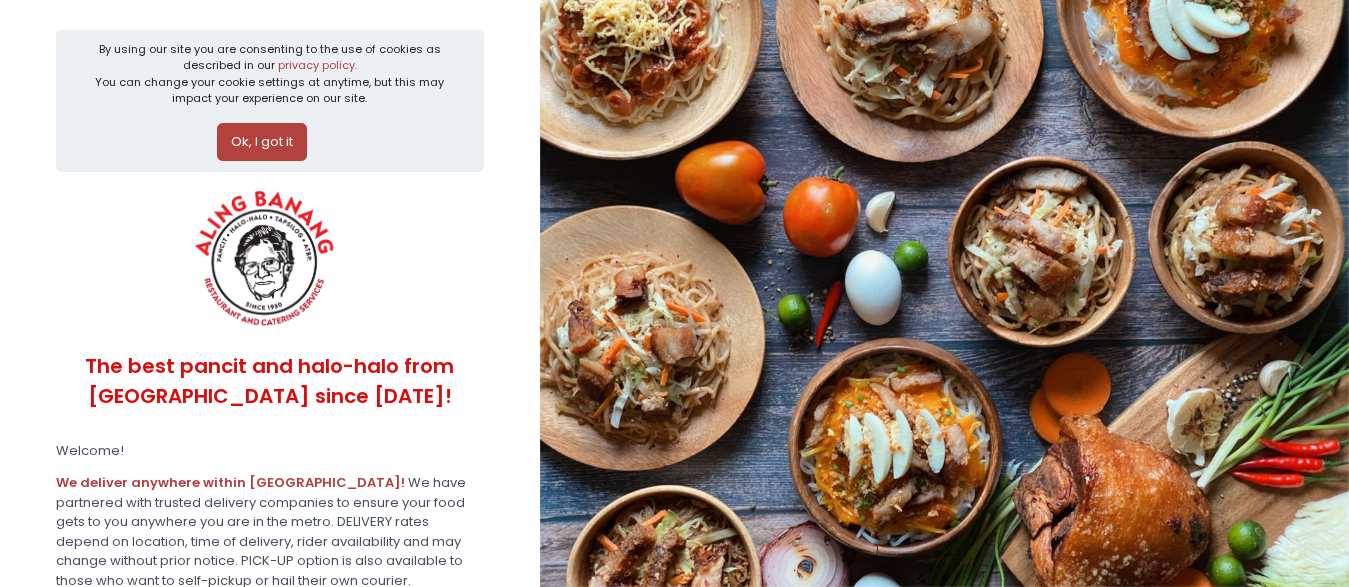 click on "Ok, I got it" at bounding box center [262, 142] 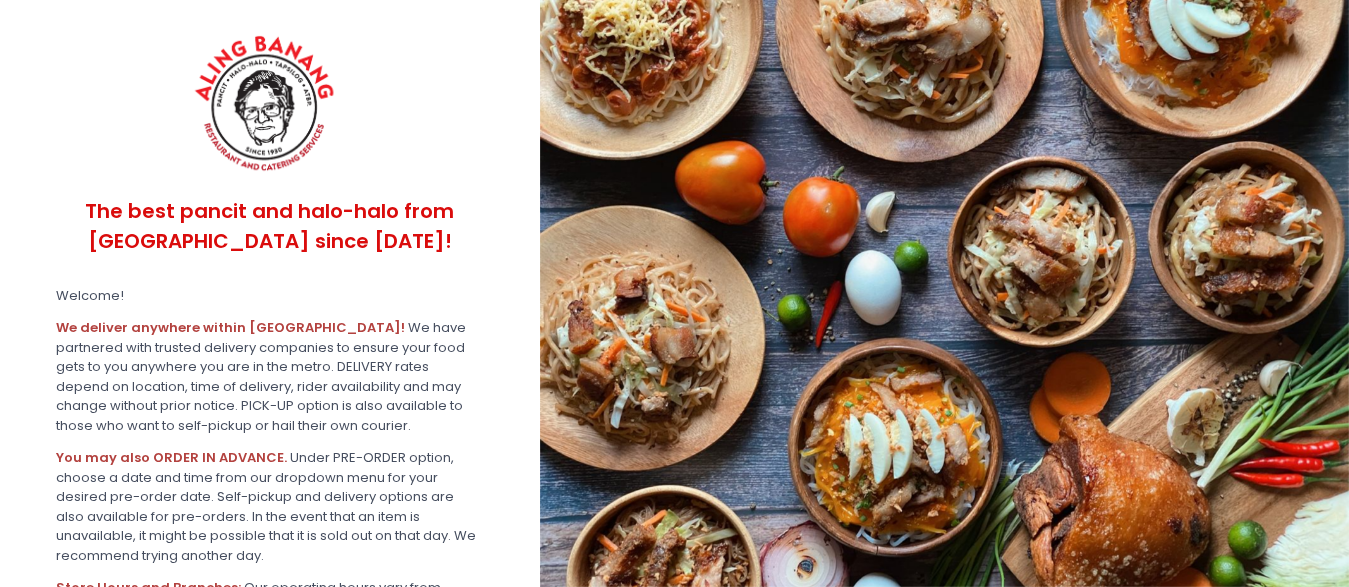 scroll, scrollTop: 390, scrollLeft: 0, axis: vertical 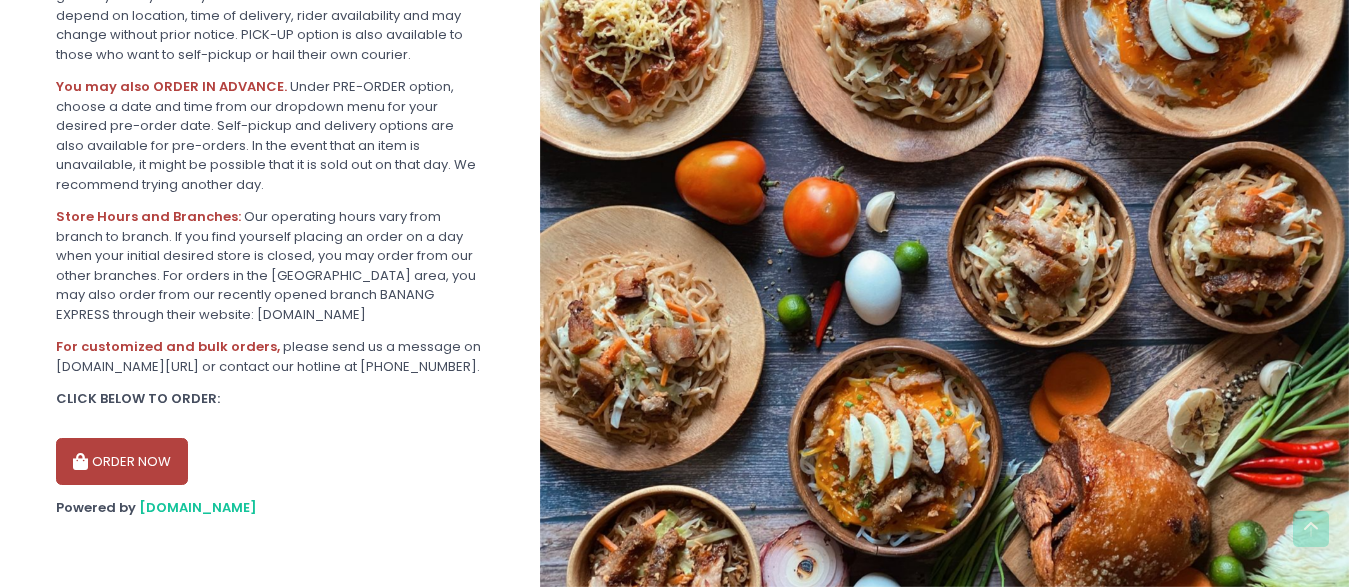 click on "ORDER NOW" at bounding box center (122, 462) 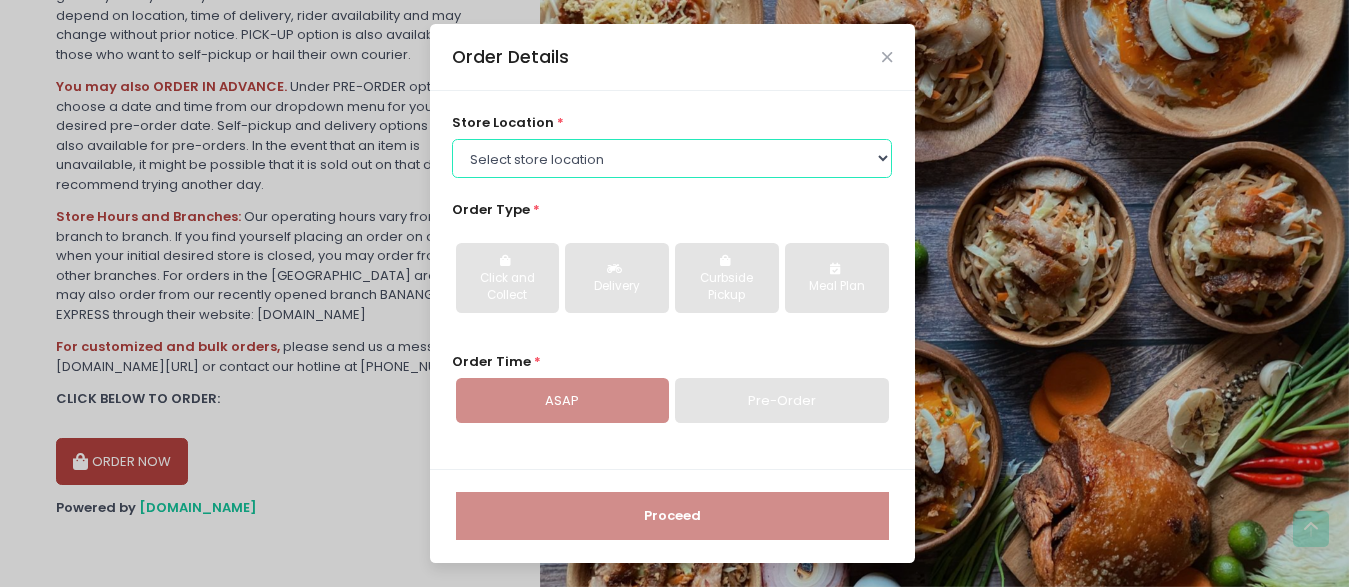click on "Select store location ALING BANANG - San Juan  ALING BANANG - Quezon City  ALING BANANG - Makati  ALING BANANG - Pasig" at bounding box center (672, 158) 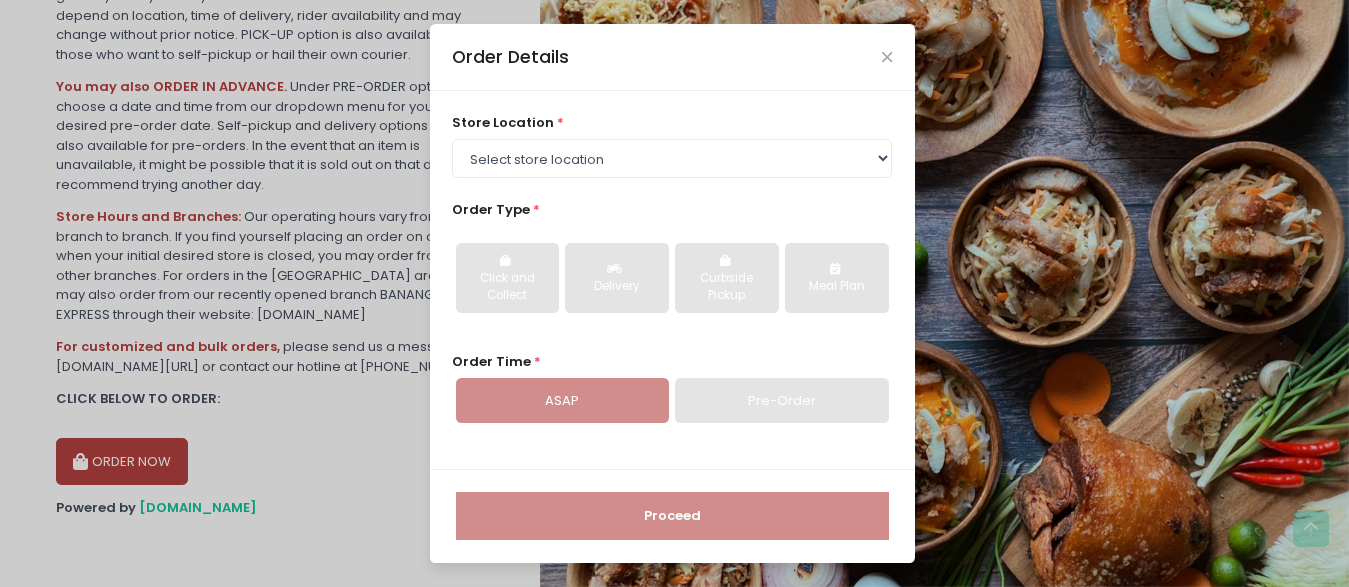 click on "store location   * Select store location ALING BANANG - San Juan  ALING BANANG - Quezon City  ALING BANANG - Makati  ALING BANANG - Pasig  Order Type   *  Click and Collect   Delivery   Curbside Pickup   Meal Plan  Order Time   * ASAP Pre-Order" at bounding box center (672, 280) 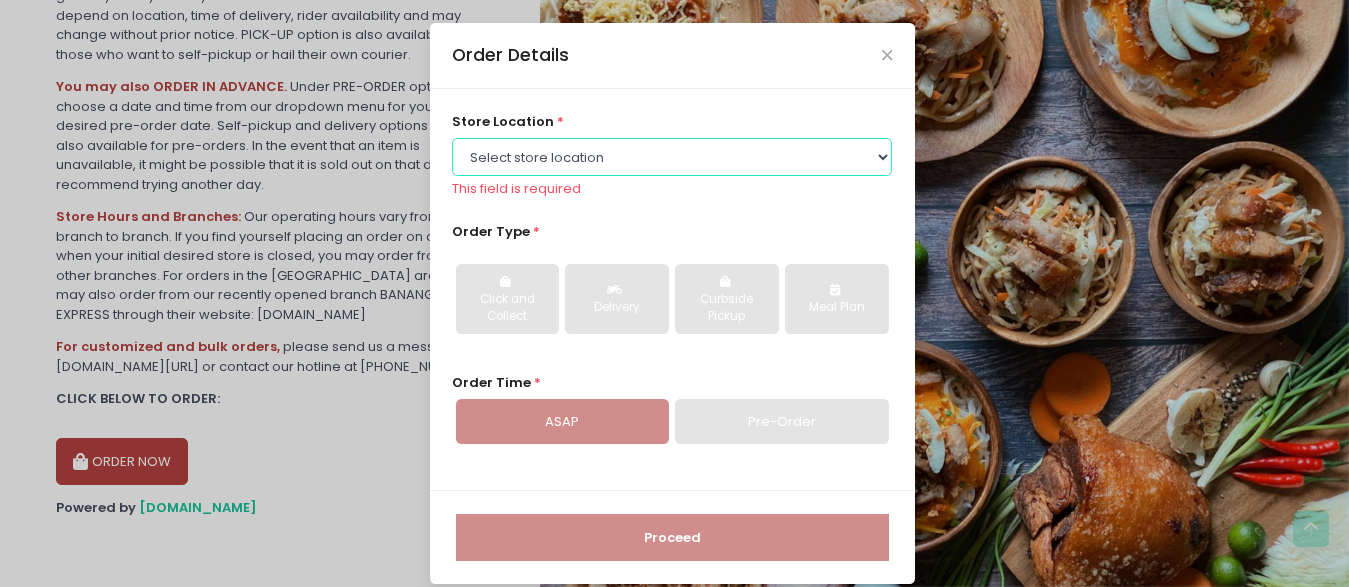click on "Select store location ALING BANANG - San Juan  ALING BANANG - Quezon City  ALING BANANG - Makati  ALING BANANG - Pasig" at bounding box center [672, 157] 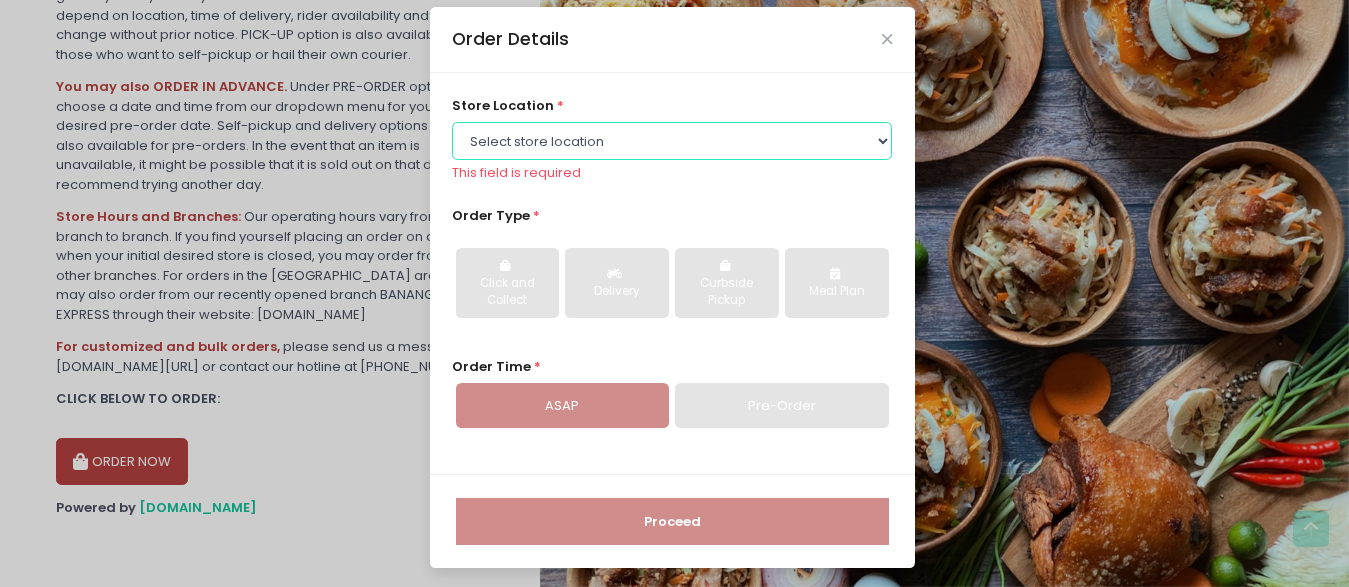 scroll, scrollTop: 20, scrollLeft: 0, axis: vertical 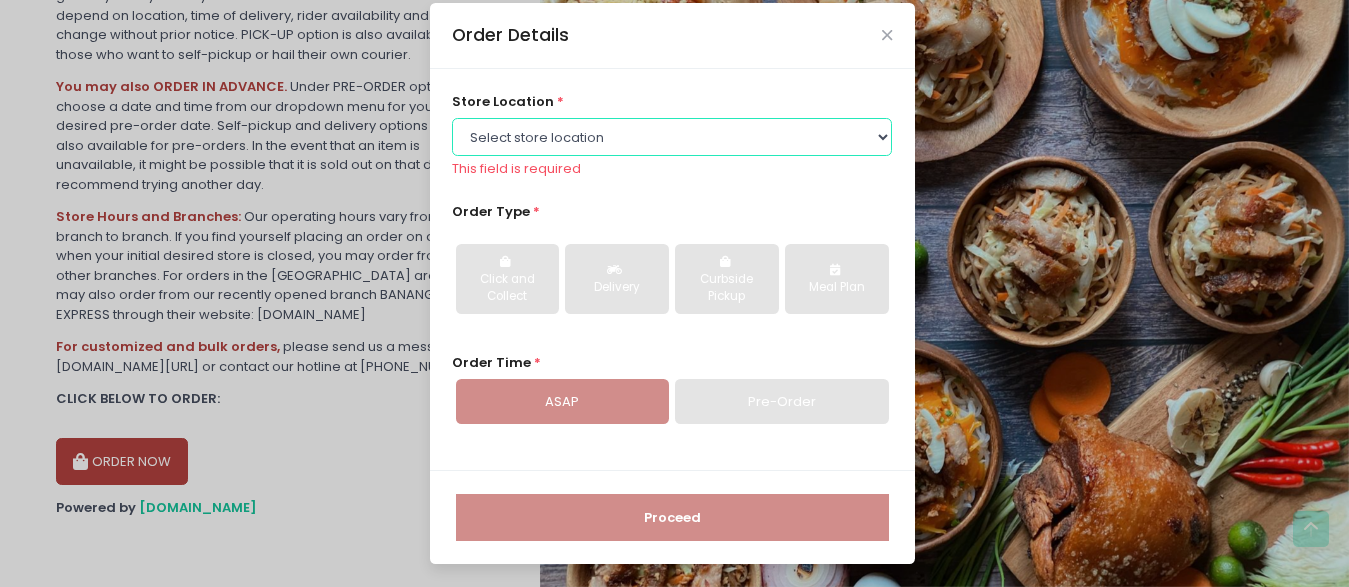 click on "Select store location ALING BANANG - San Juan  ALING BANANG - Quezon City  ALING BANANG - Makati  ALING BANANG - Pasig" at bounding box center (672, 137) 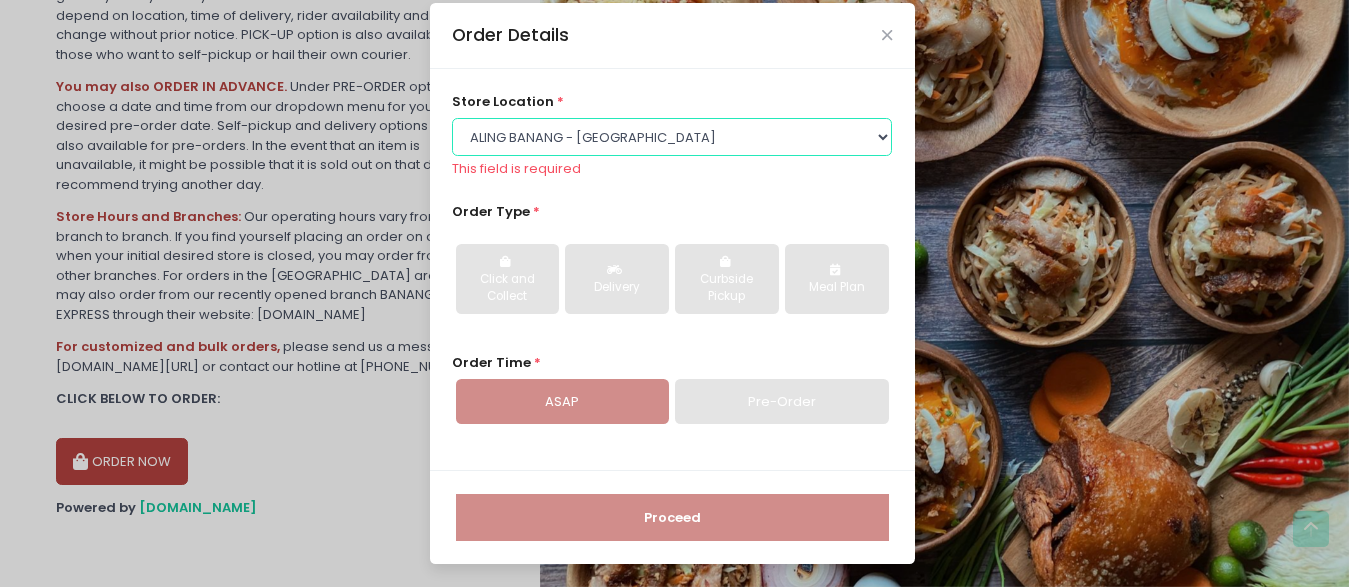 click on "ALING BANANG - Quezon City" at bounding box center (0, 0) 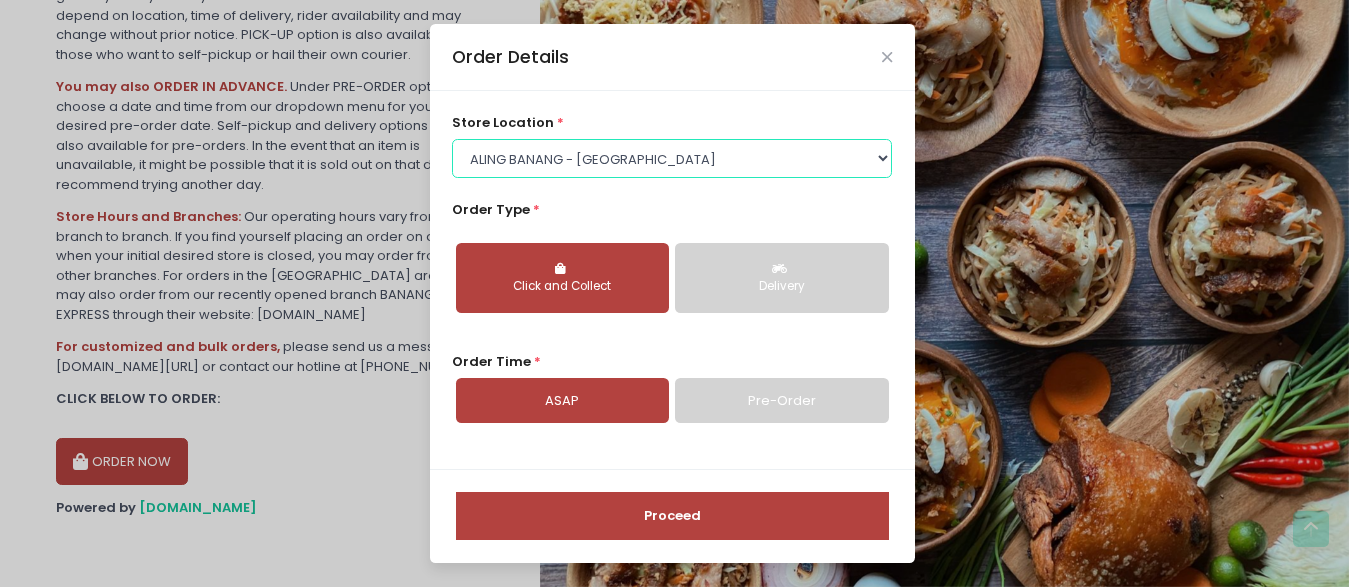 scroll, scrollTop: 0, scrollLeft: 0, axis: both 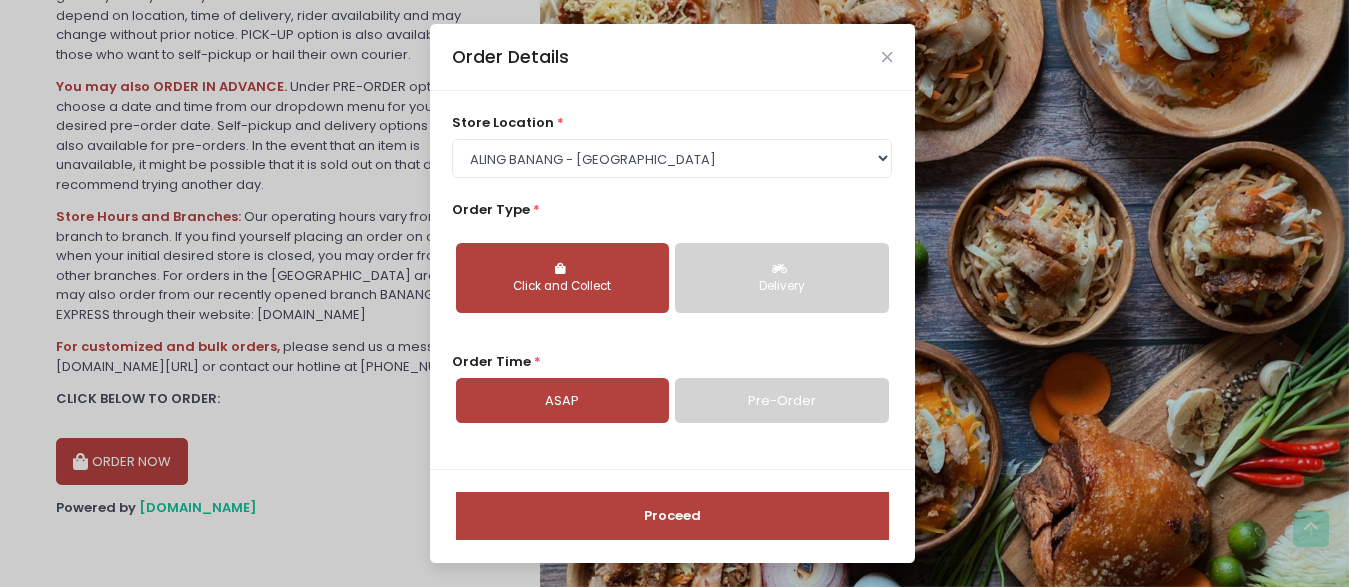 click on "Delivery" at bounding box center (781, 287) 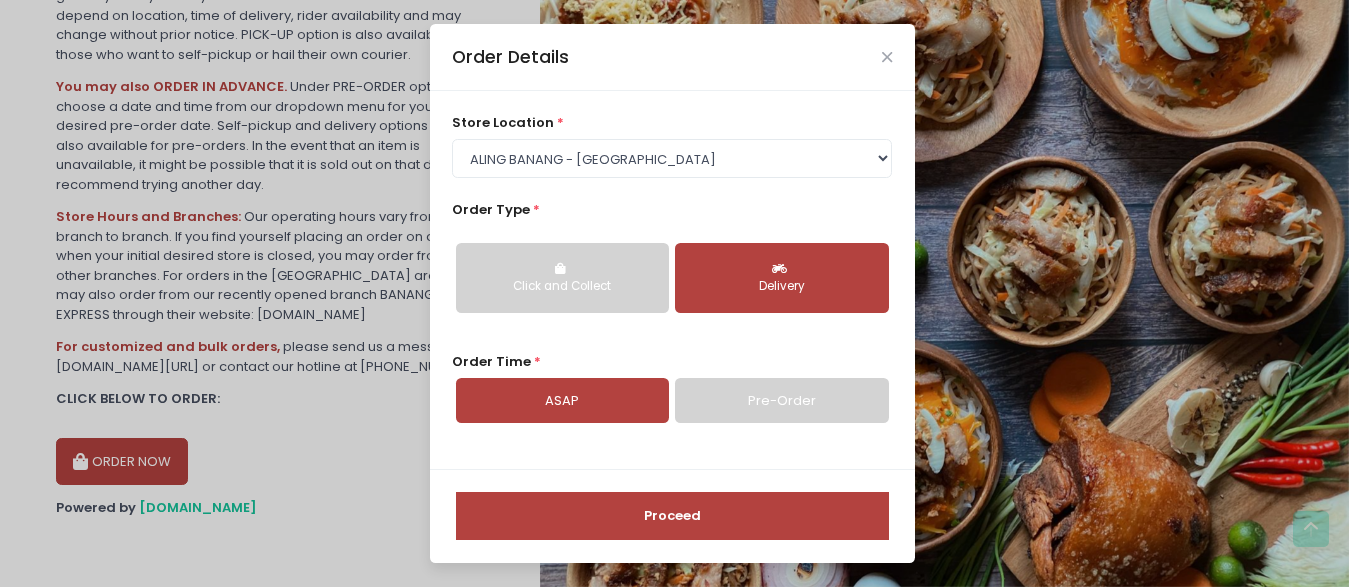 click on "Pre-Order" at bounding box center (781, 401) 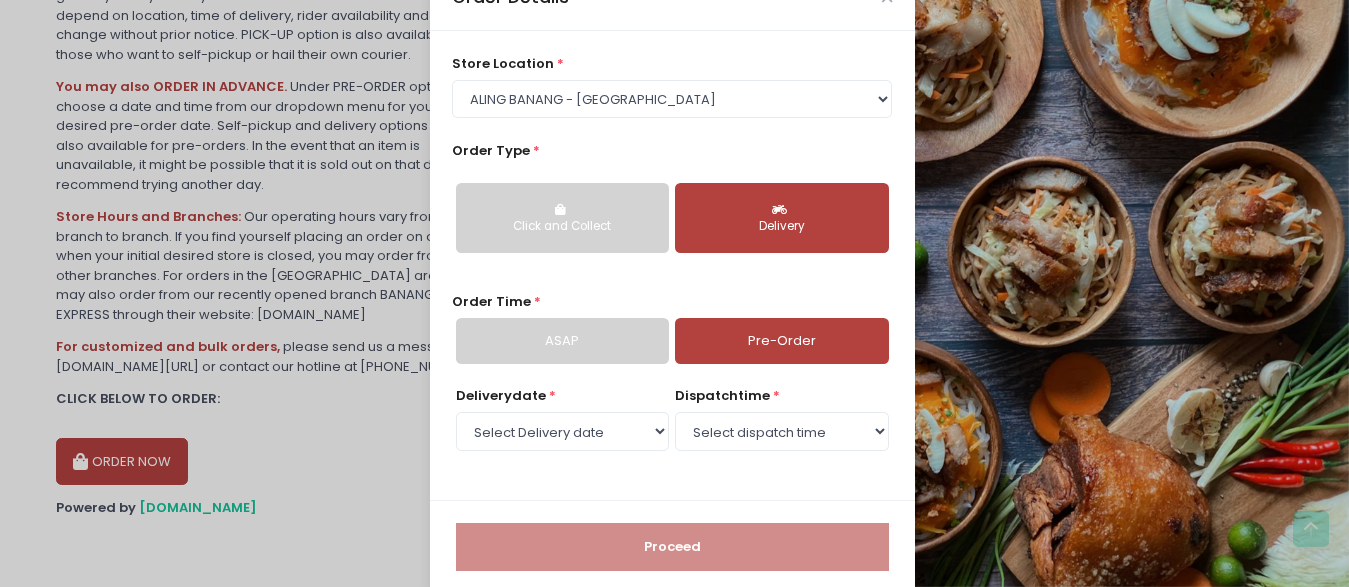 select on "[DATE]" 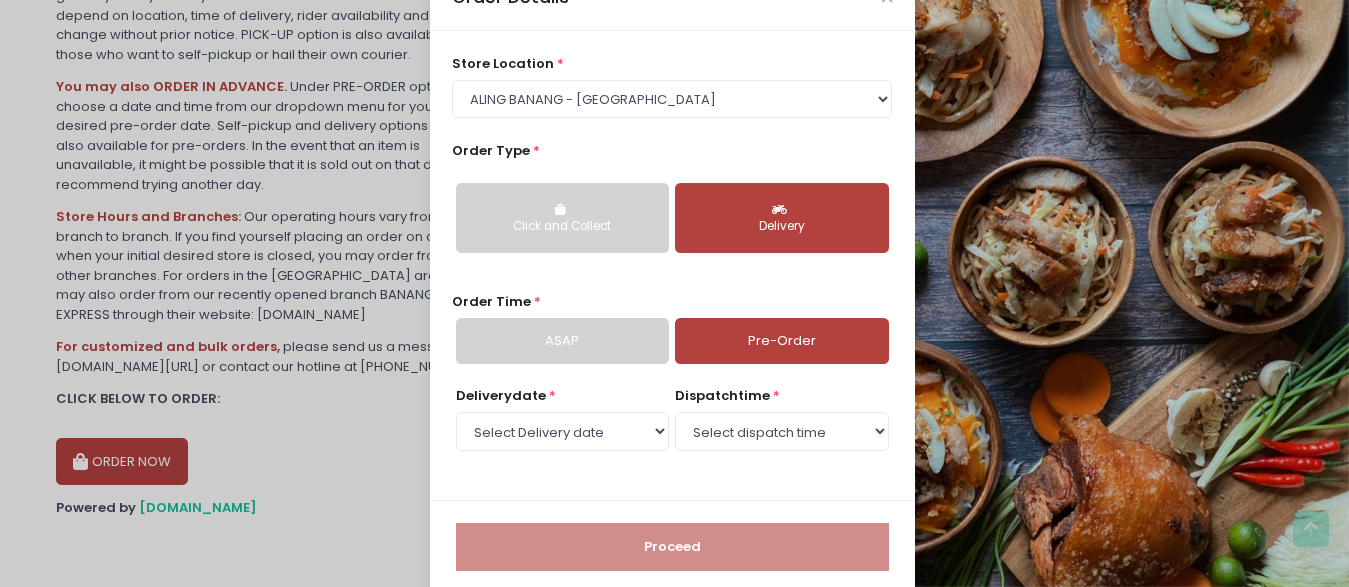 scroll, scrollTop: 87, scrollLeft: 0, axis: vertical 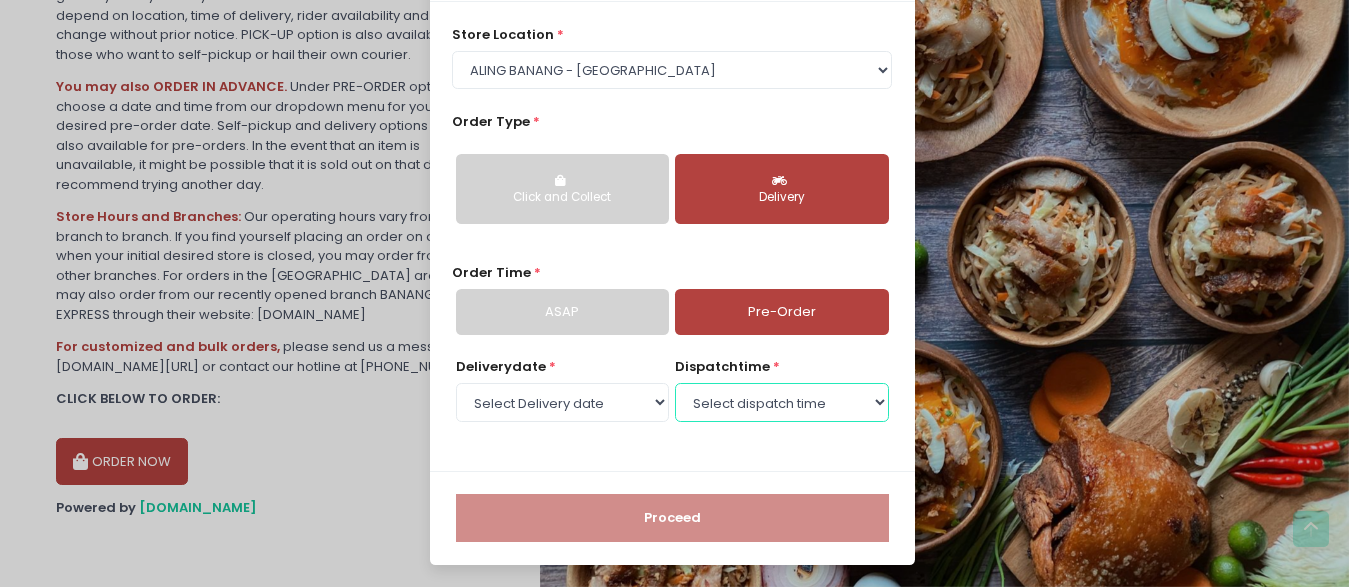 click on "Select dispatch time 11:30 AM - 12:00 PM 12:00 PM - 12:30 PM 12:30 PM - 01:00 PM 01:00 PM - 01:30 PM 01:30 PM - 02:00 PM 02:00 PM - 02:30 PM 02:30 PM - 03:00 PM 03:00 PM - 03:30 PM 03:30 PM - 04:00 PM 04:00 PM - 04:30 PM 04:30 PM - 05:00 PM 05:00 PM - 05:30 PM 05:30 PM - 06:00 PM 06:00 PM - 06:30 PM 06:30 PM - 07:00 PM 07:00 PM - 07:30 PM 07:30 PM - 08:00 PM 08:00 PM - 08:30 PM 08:30 PM - 09:00 PM" at bounding box center (781, 402) 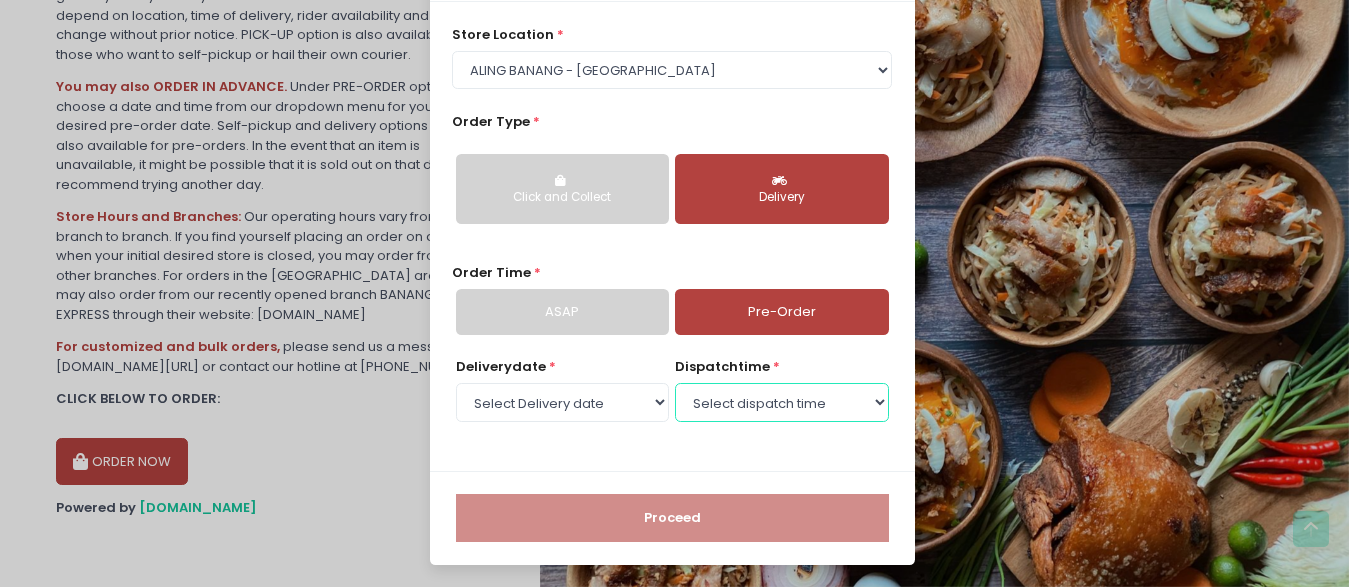select on "14:30" 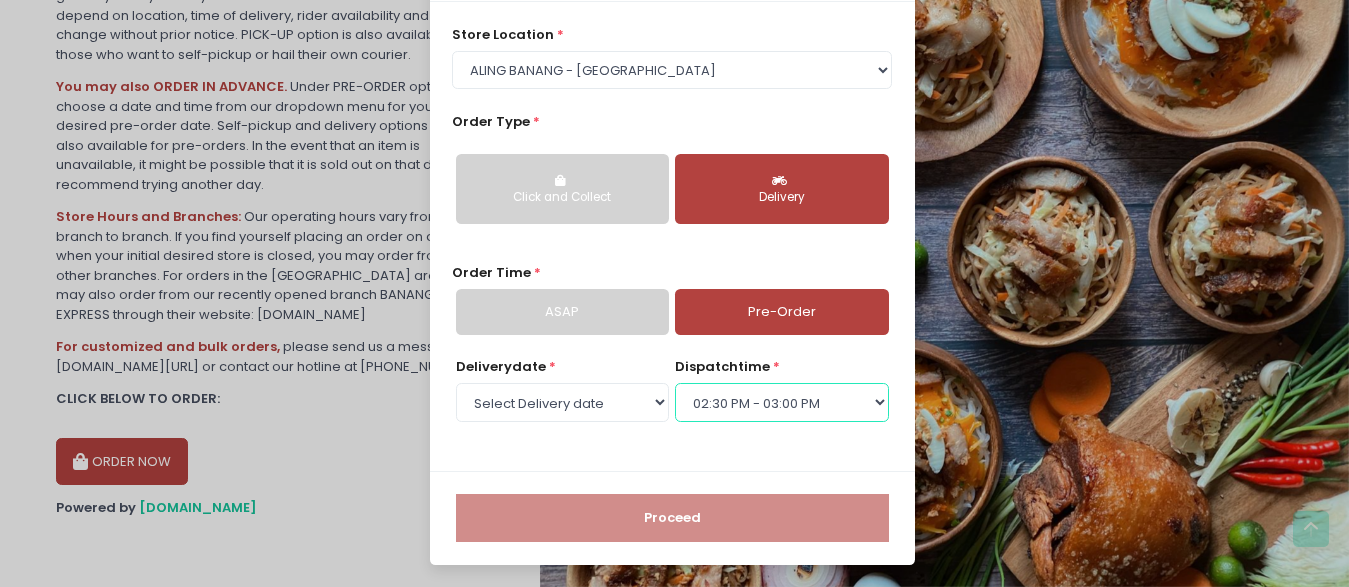 click on "02:30 PM - 03:00 PM" at bounding box center [0, 0] 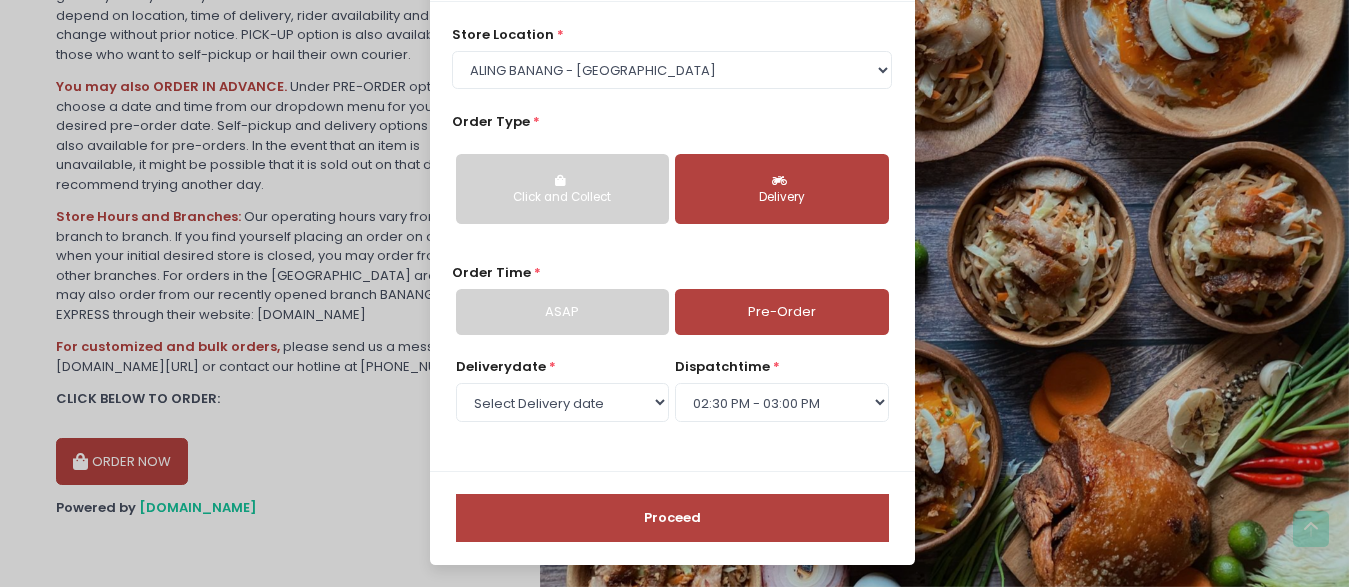 click on "Proceed" at bounding box center (672, 518) 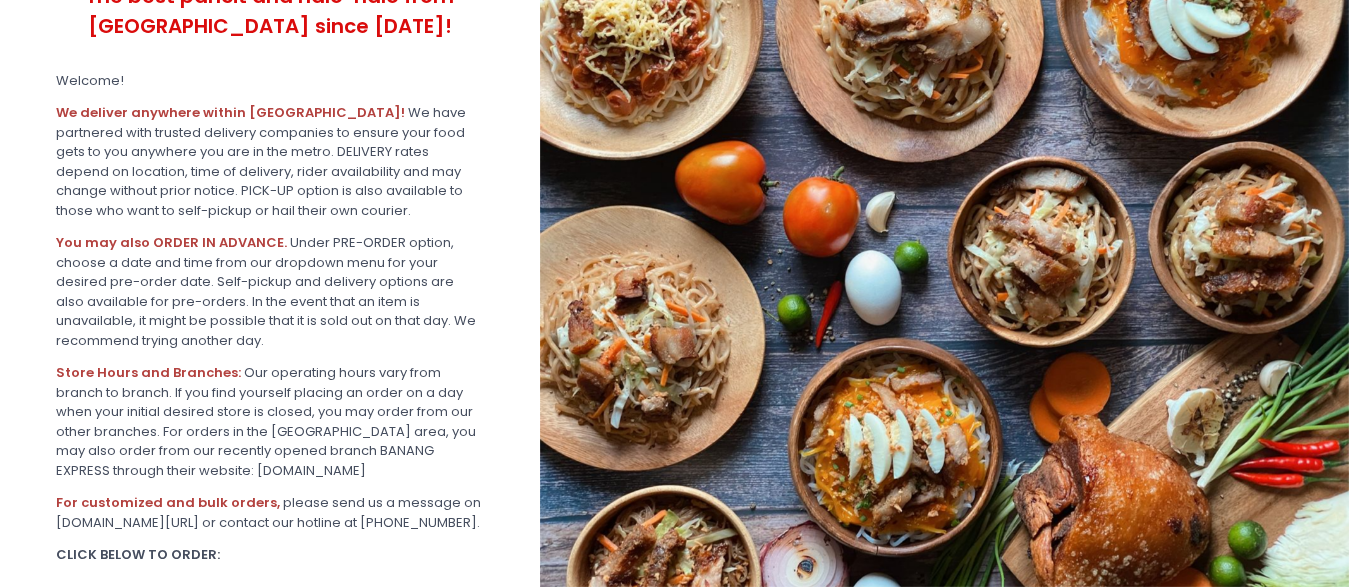 scroll, scrollTop: 390, scrollLeft: 0, axis: vertical 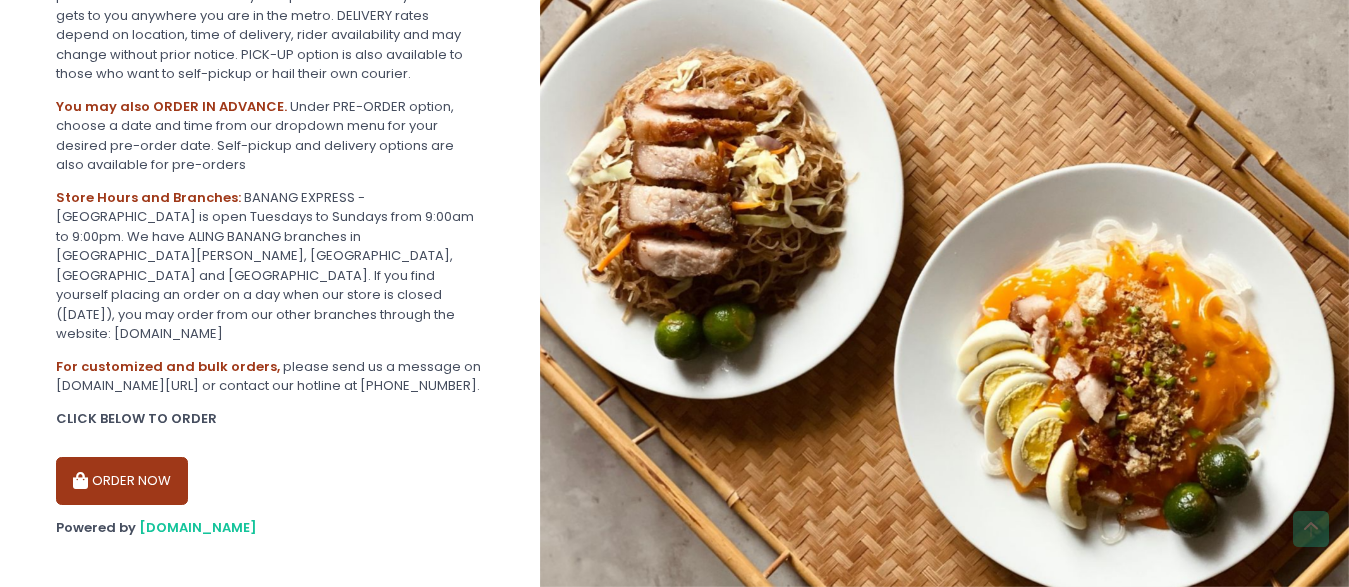 click on "ORDER NOW" at bounding box center (122, 481) 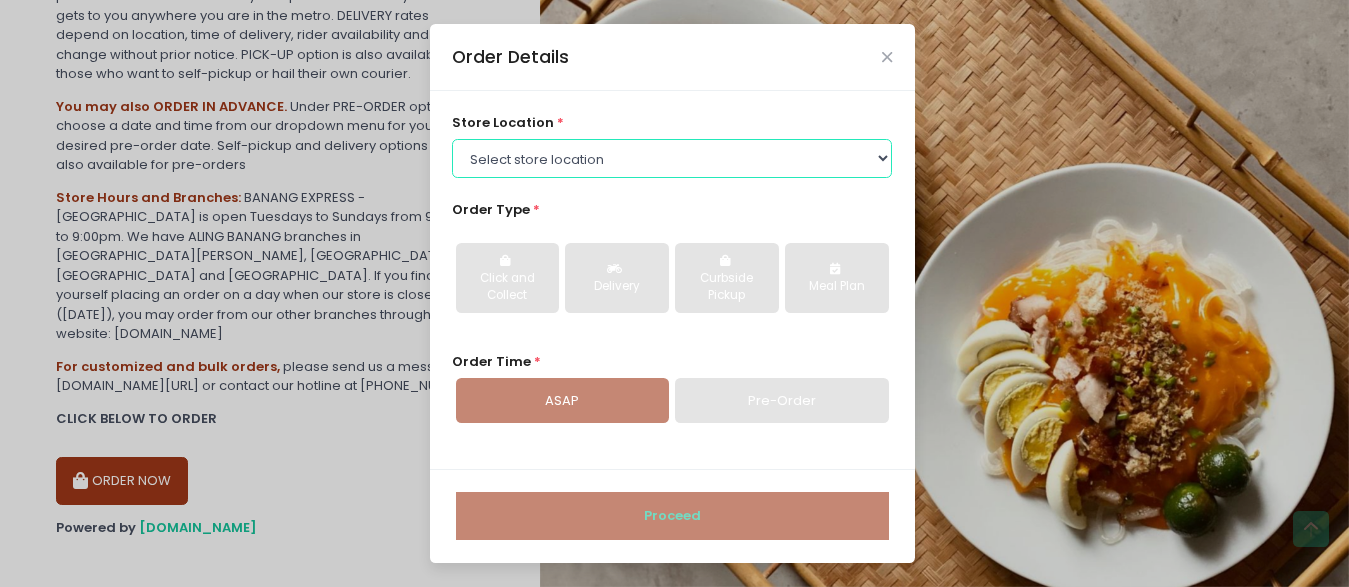 click on "Select store location BANANG EXPRESS - [GEOGRAPHIC_DATA], [GEOGRAPHIC_DATA]  BANANG EXPRESS - [GEOGRAPHIC_DATA]" at bounding box center [672, 158] 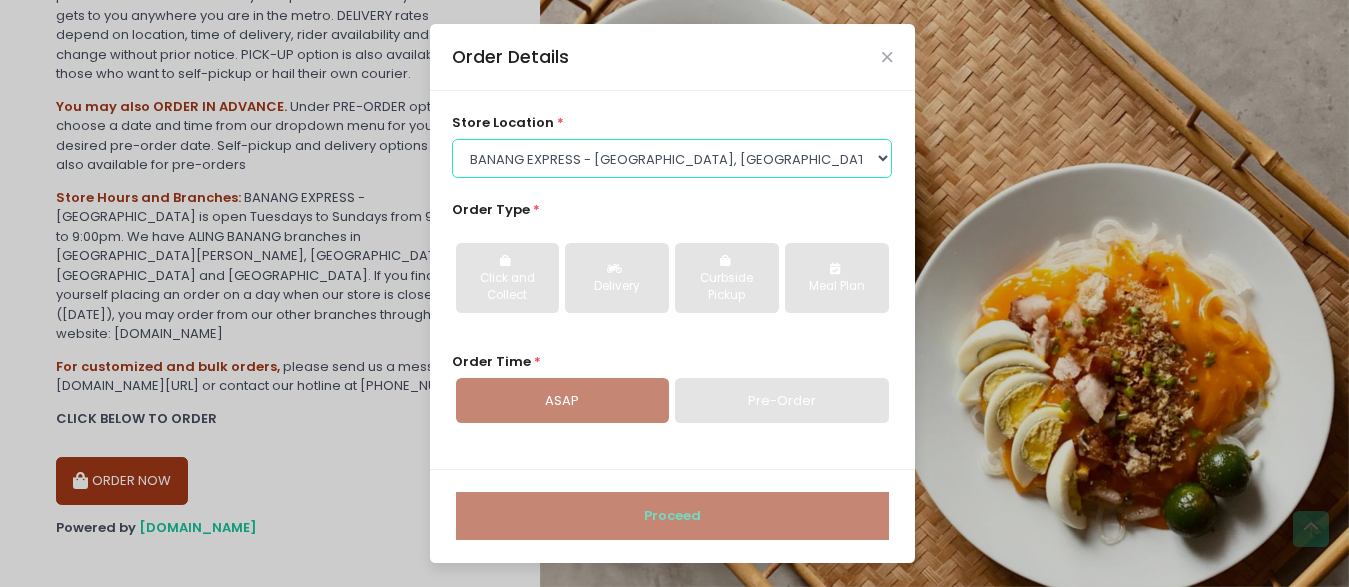 click on "BANANG EXPRESS - [GEOGRAPHIC_DATA], [GEOGRAPHIC_DATA]" at bounding box center (0, 0) 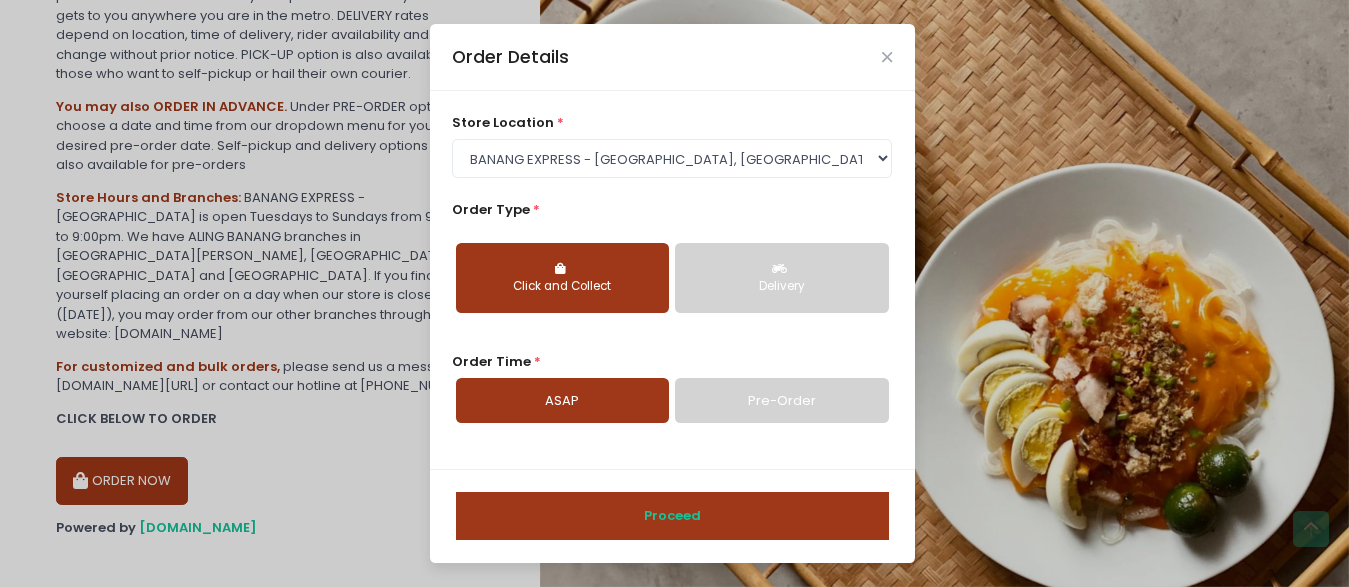click on "Delivery" at bounding box center [781, 278] 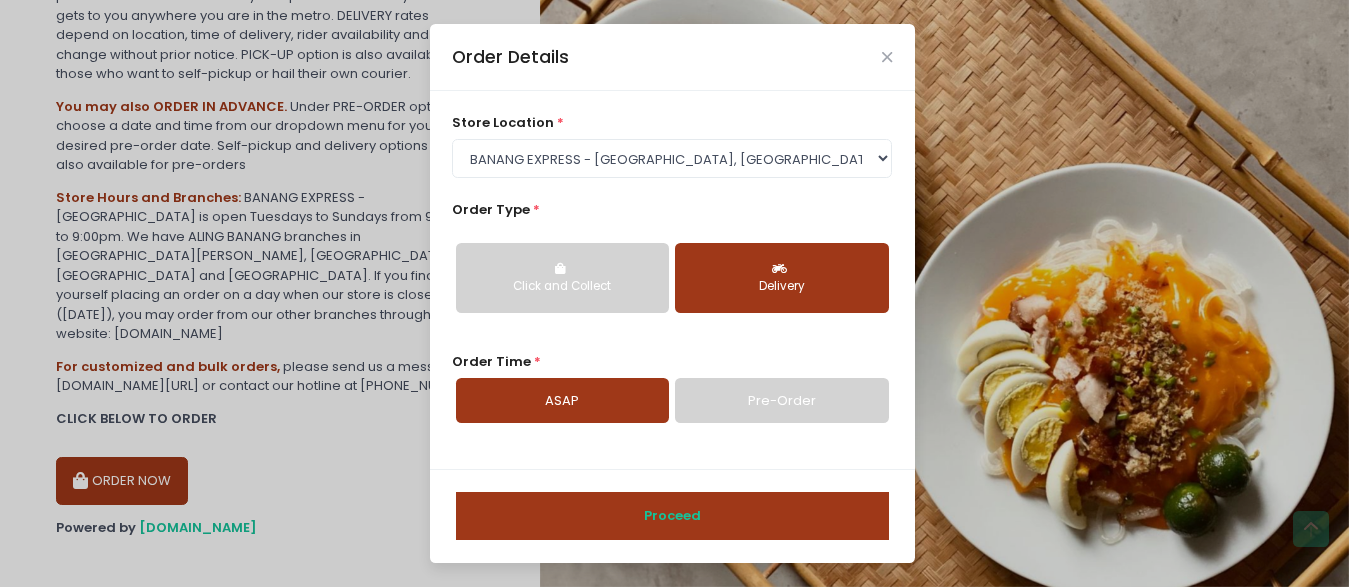click on "Pre-Order" at bounding box center (781, 401) 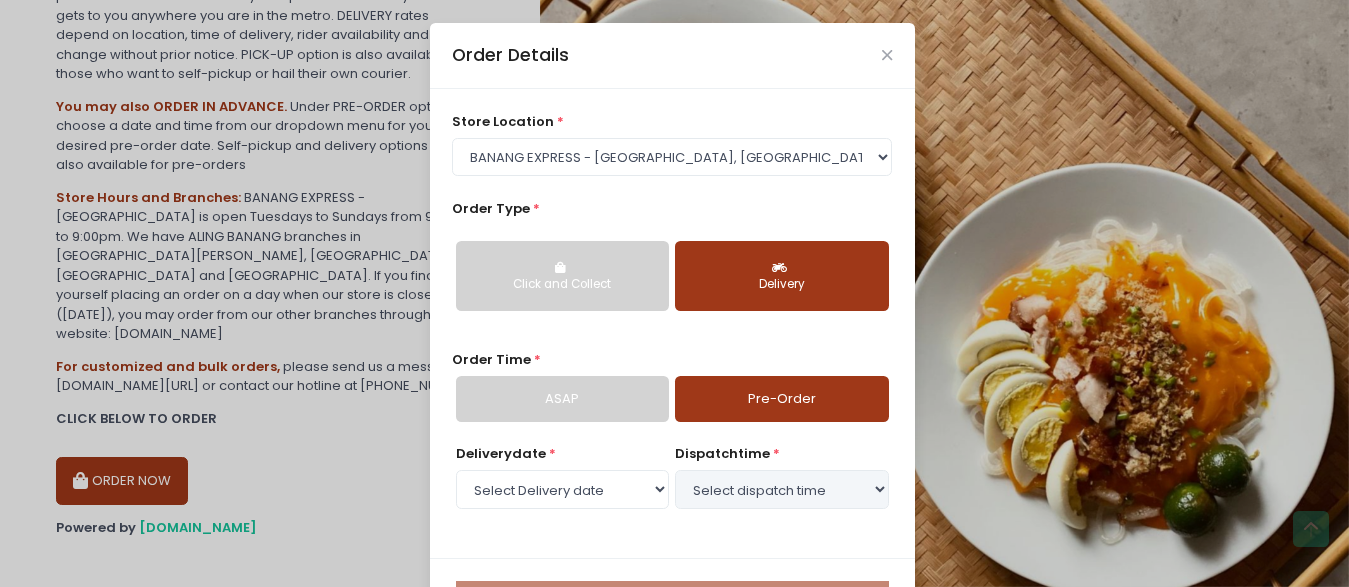 select on "[DATE]" 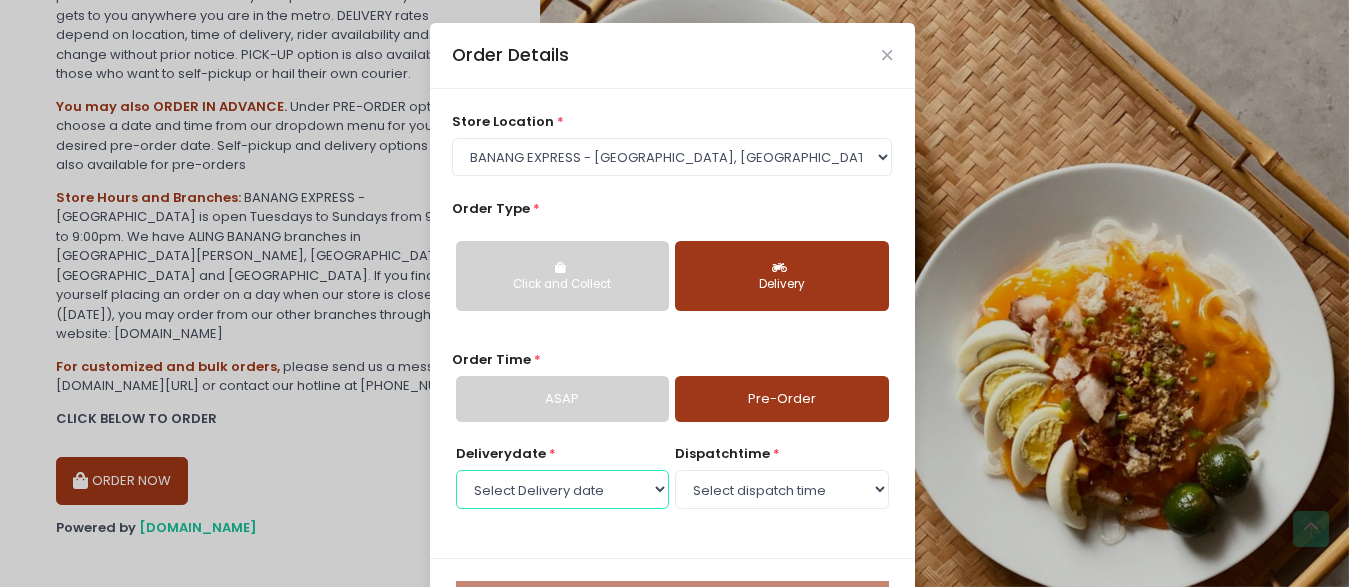 click on "Select Delivery date [DATE] [DATE] [DATE] [DATE] [DATE] [DATE] [DATE]" at bounding box center [562, 489] 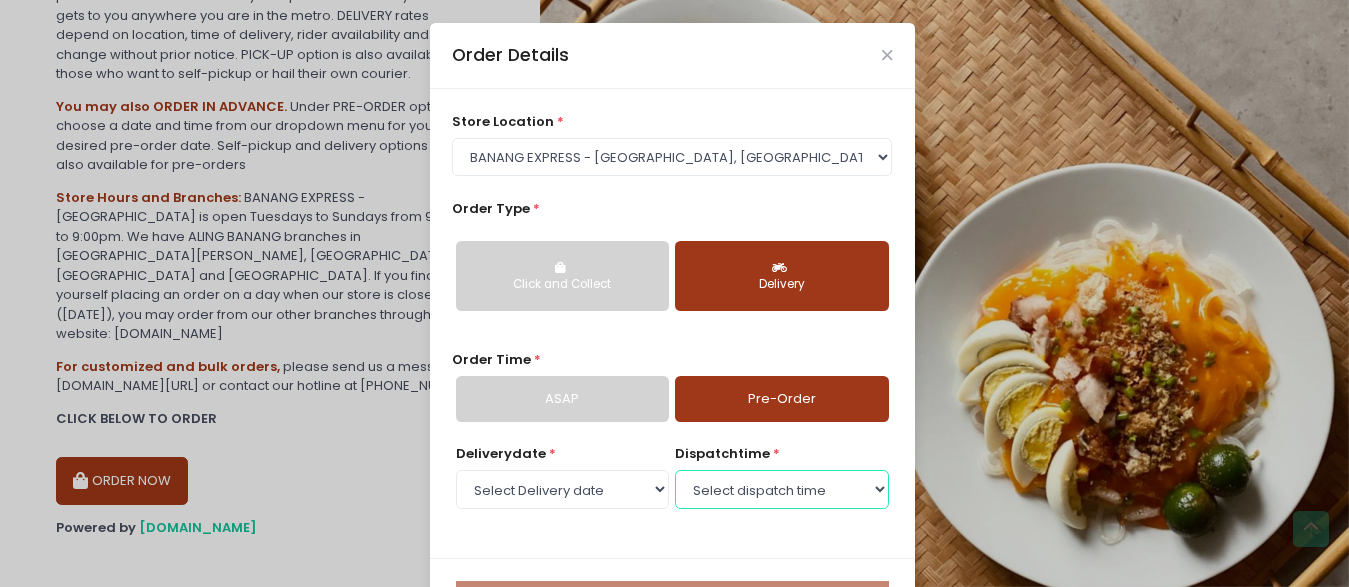 click on "Select dispatch time 11:30 AM - 12:00 PM 12:00 PM - 12:30 PM 12:30 PM - 01:00 PM 01:00 PM - 01:30 PM 01:30 PM - 02:00 PM 02:00 PM - 02:30 PM 02:30 PM - 03:00 PM 03:00 PM - 03:30 PM 03:30 PM - 04:00 PM 04:00 PM - 04:30 PM 04:30 PM - 05:00 PM 05:00 PM - 05:30 PM 05:30 PM - 06:00 PM 06:00 PM - 06:30 PM 06:30 PM - 07:00 PM 07:00 PM - 07:30 PM 07:30 PM - 08:00 PM 08:00 PM - 08:30 PM 08:30 PM - 09:00 PM" at bounding box center (781, 489) 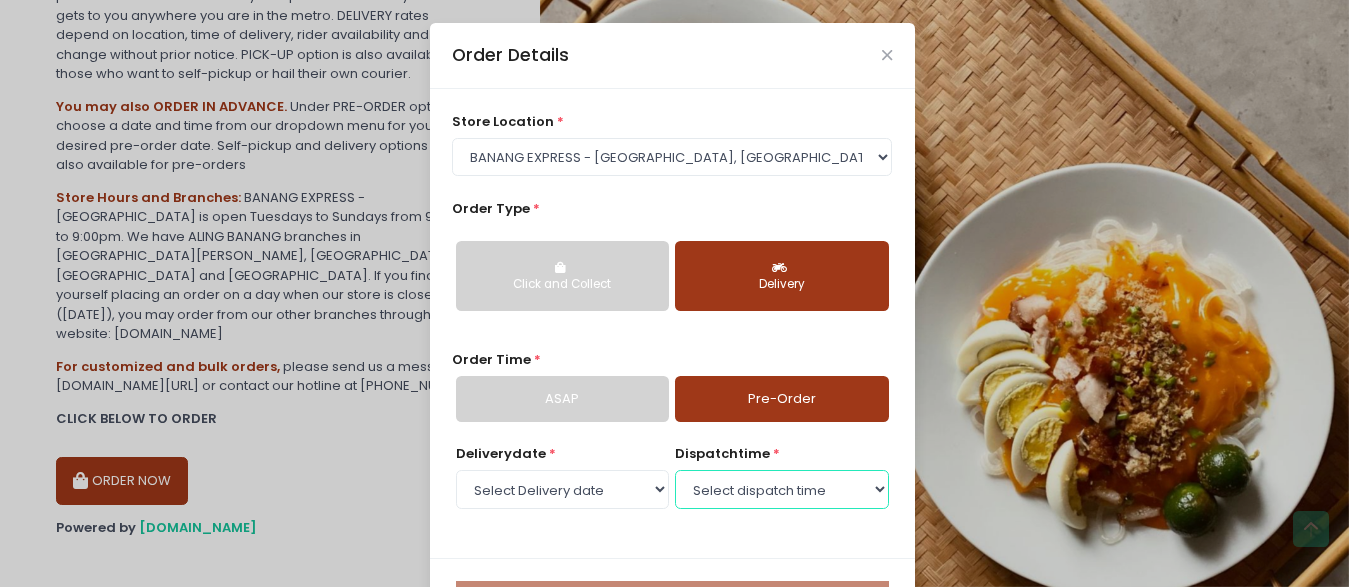 select on "14:30" 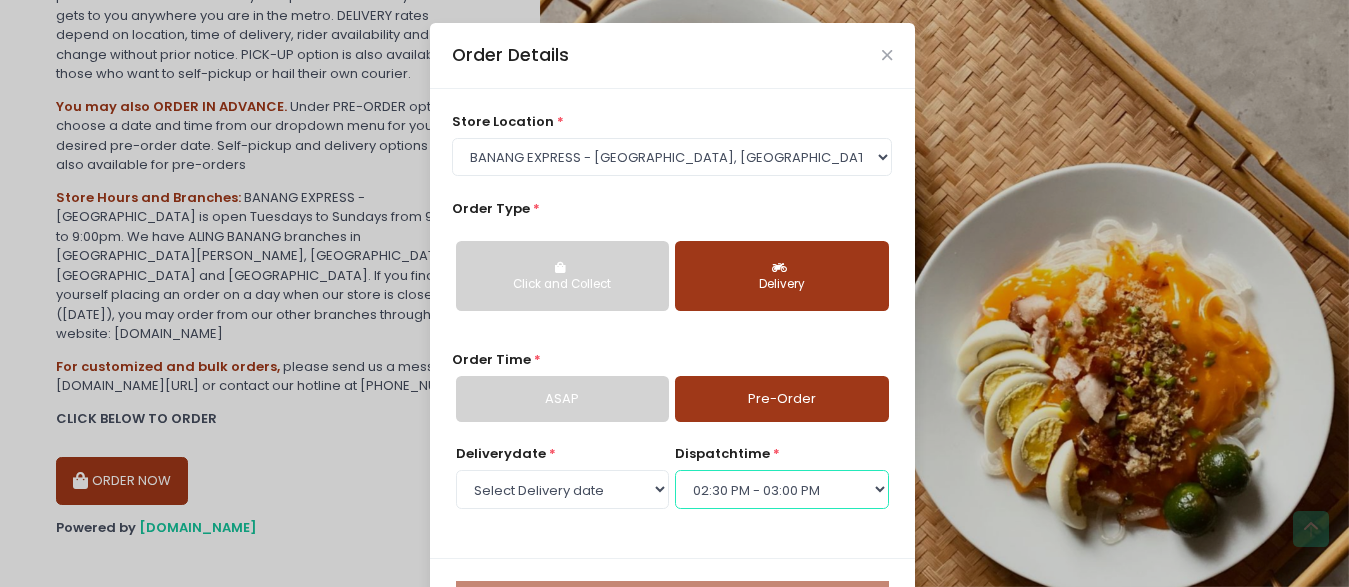 click on "02:30 PM - 03:00 PM" at bounding box center (0, 0) 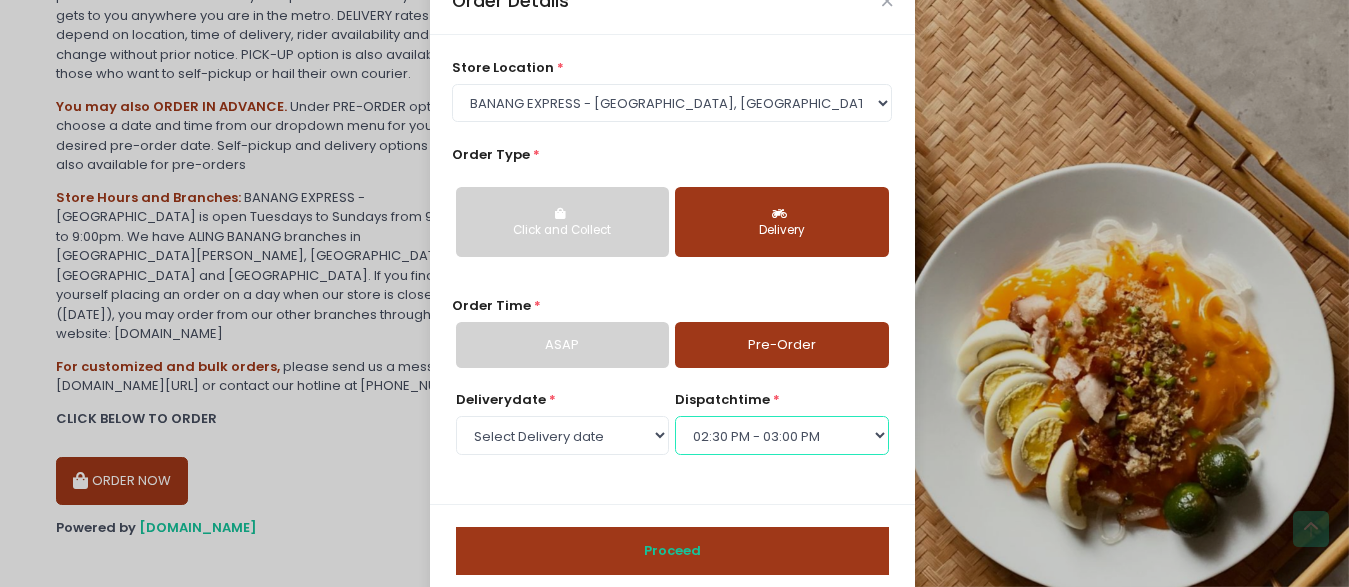 scroll, scrollTop: 87, scrollLeft: 0, axis: vertical 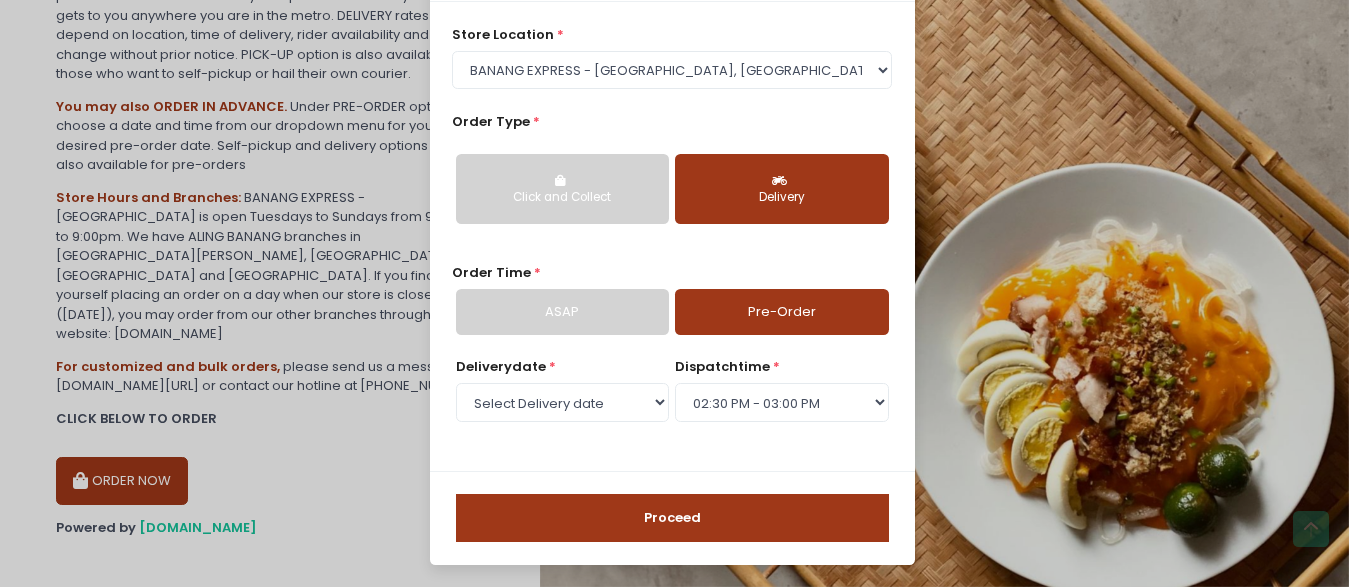 click on "Proceed" at bounding box center [672, 518] 